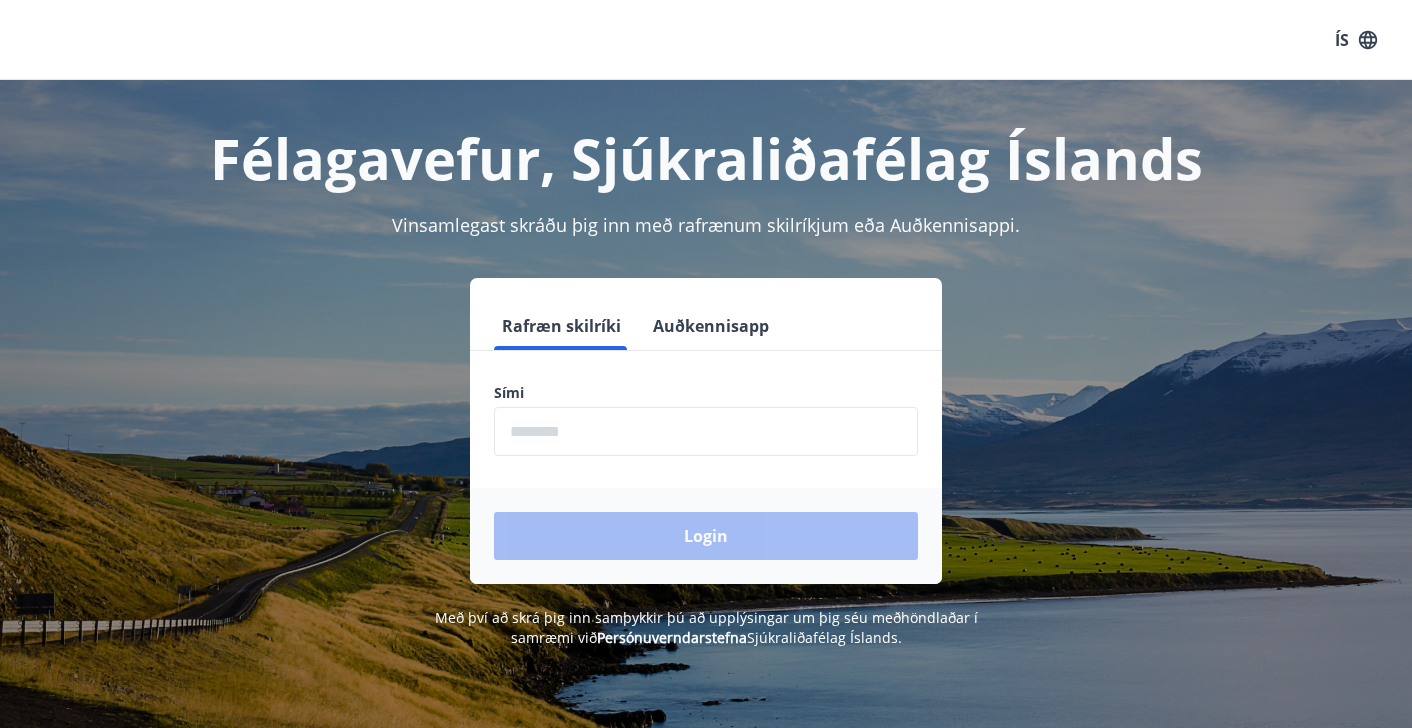 scroll, scrollTop: 0, scrollLeft: 0, axis: both 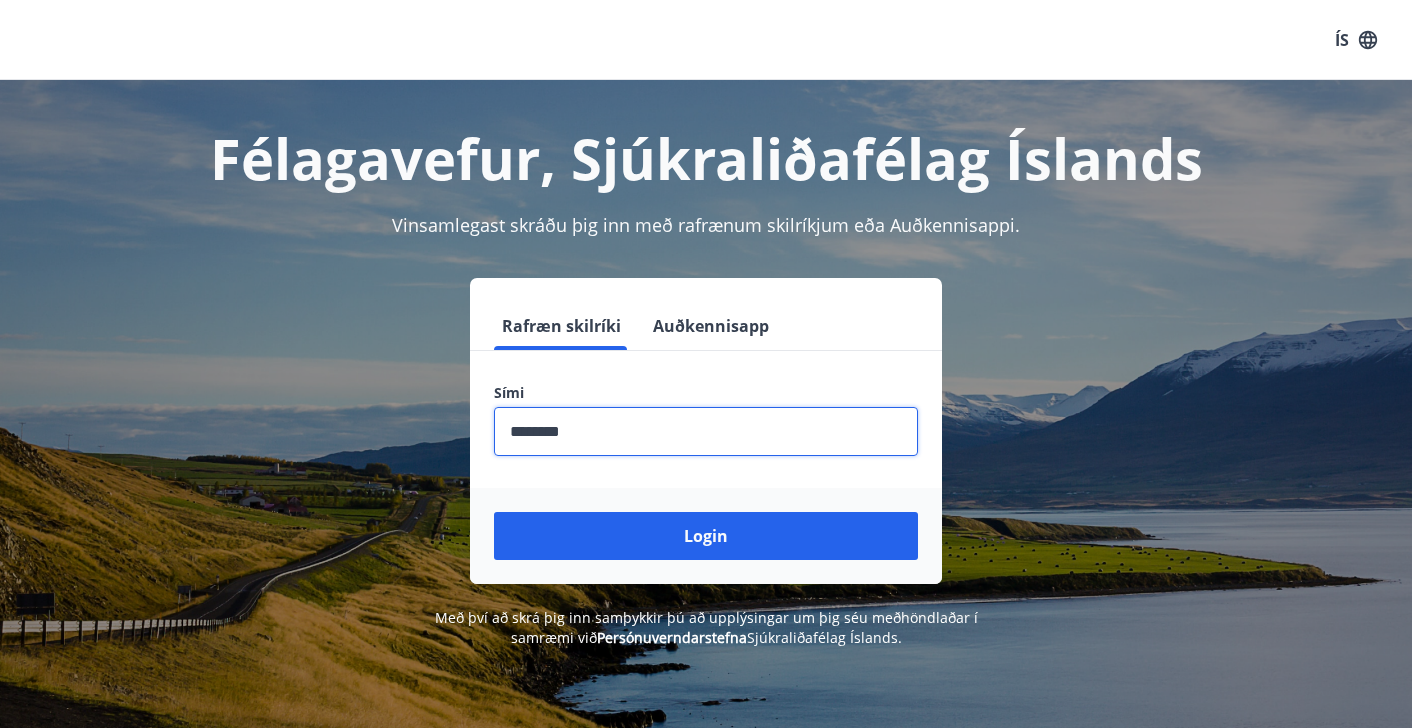 type on "********" 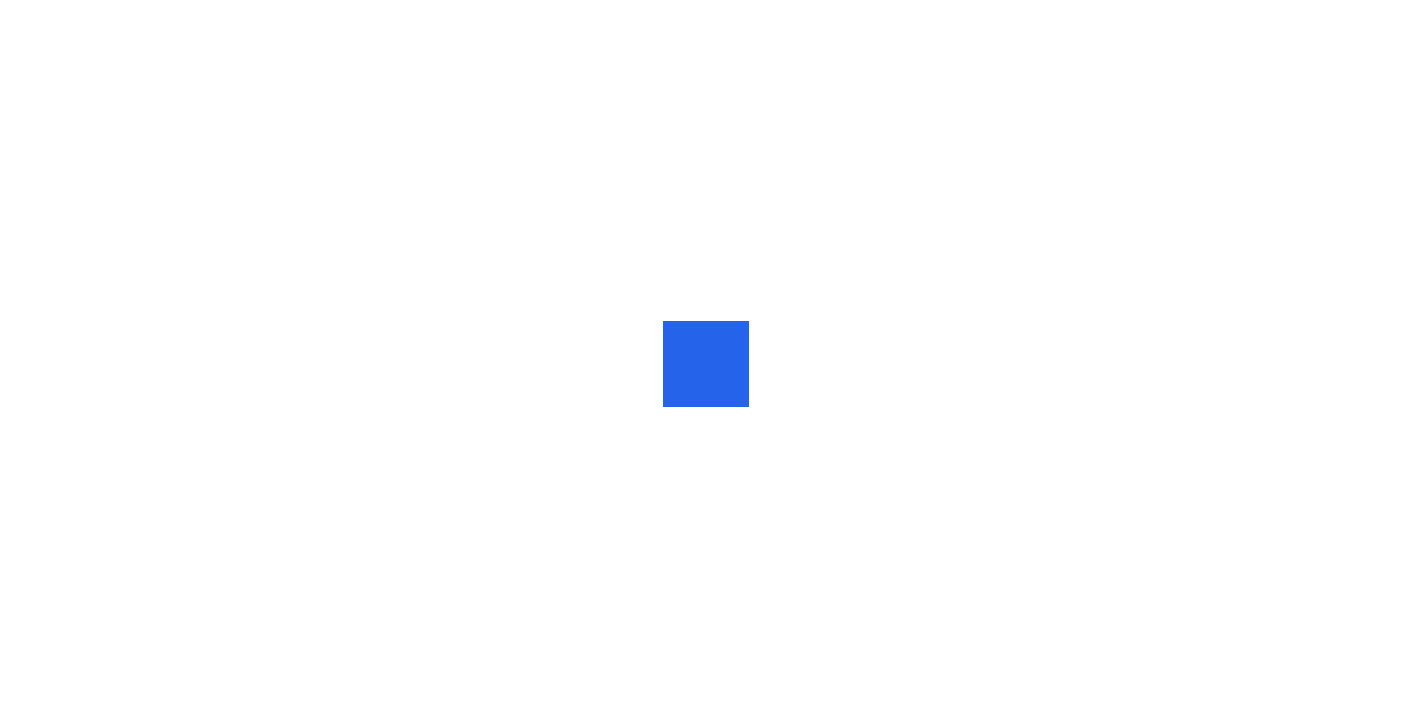 scroll, scrollTop: 0, scrollLeft: 0, axis: both 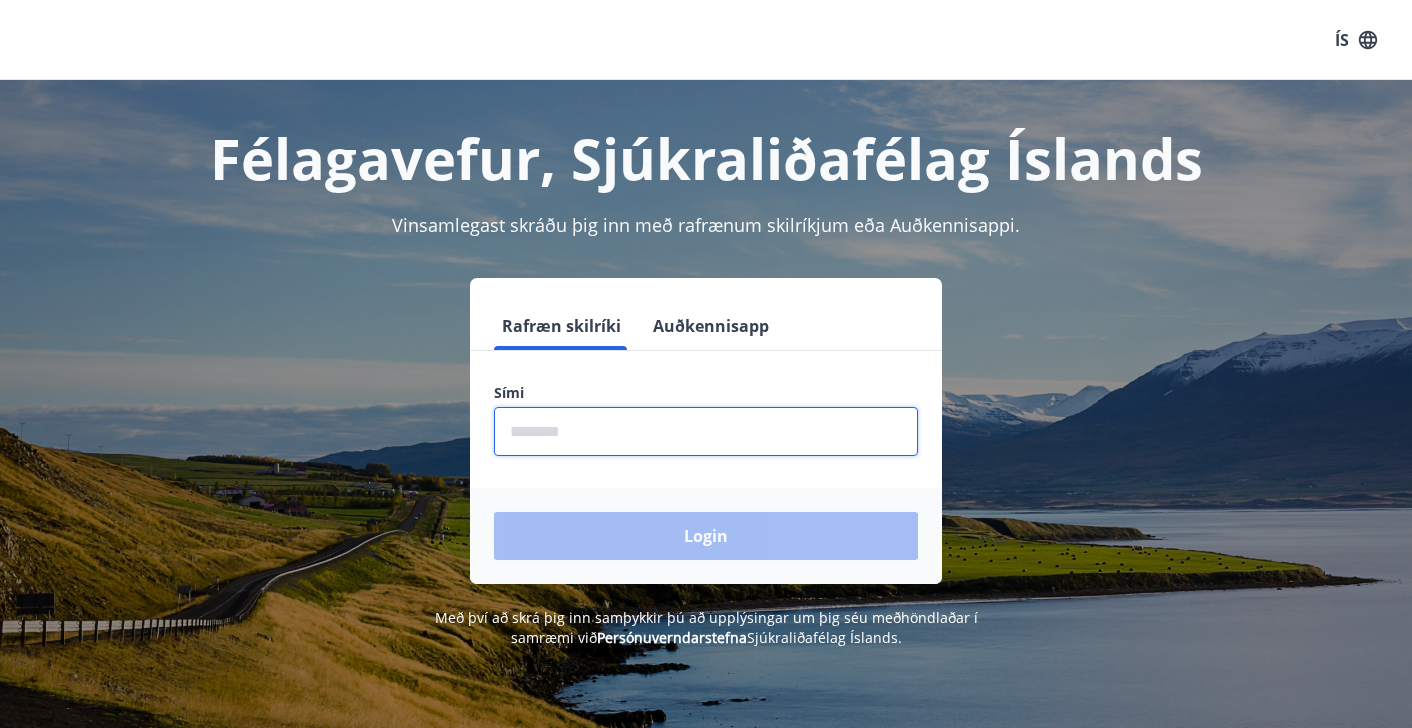 click at bounding box center (706, 431) 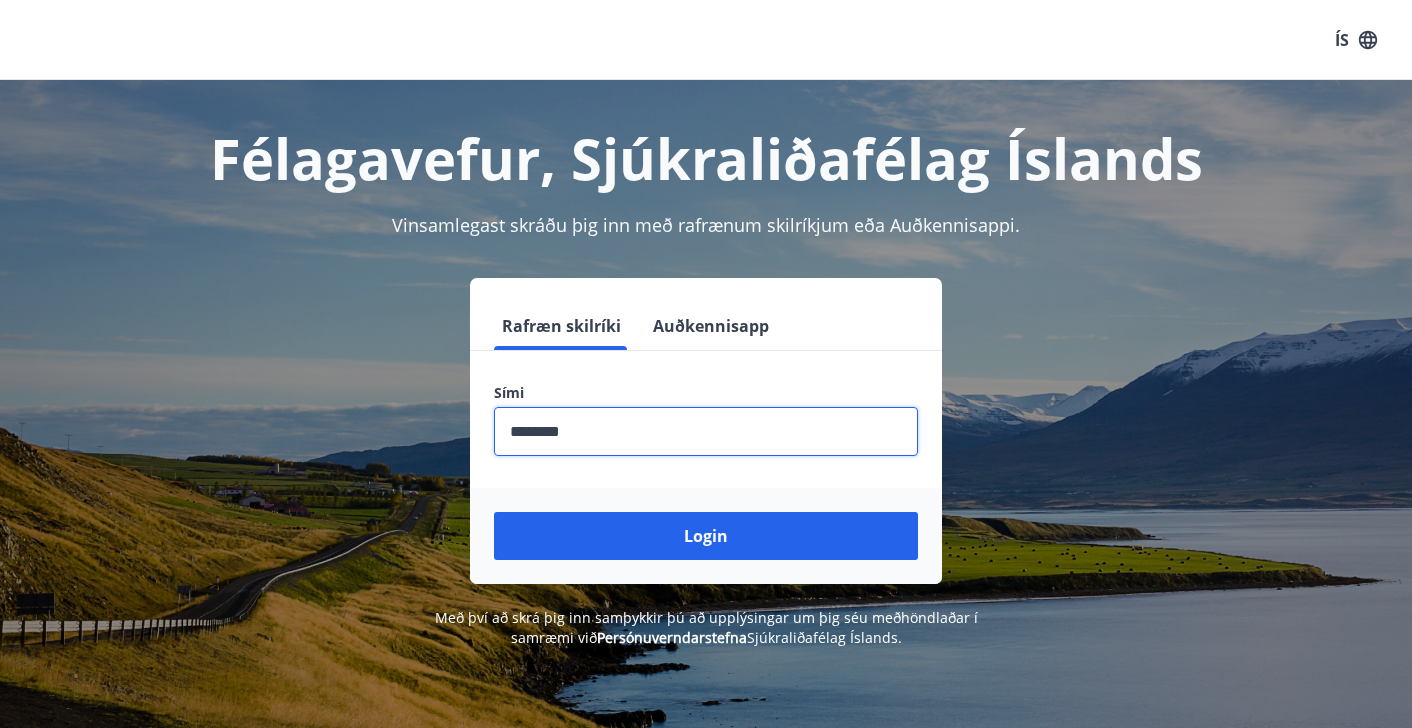 type on "********" 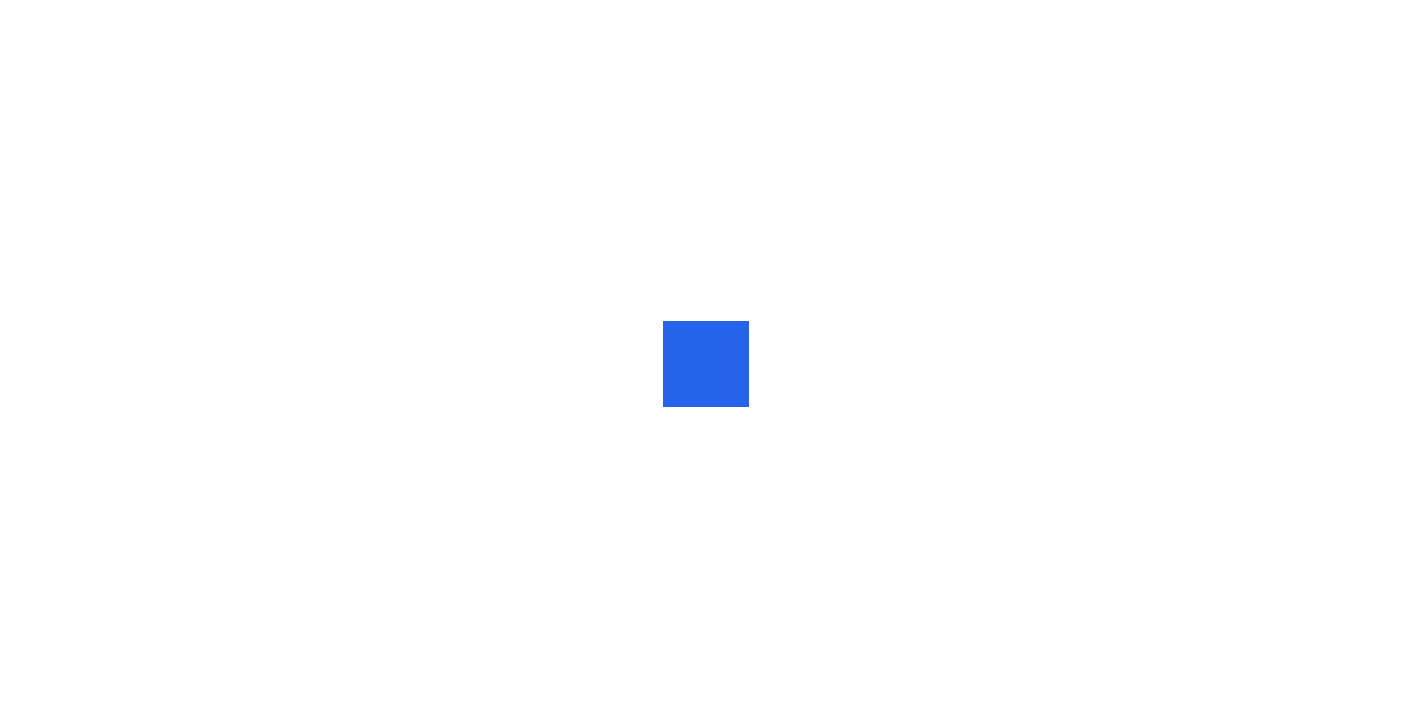 scroll, scrollTop: 0, scrollLeft: 0, axis: both 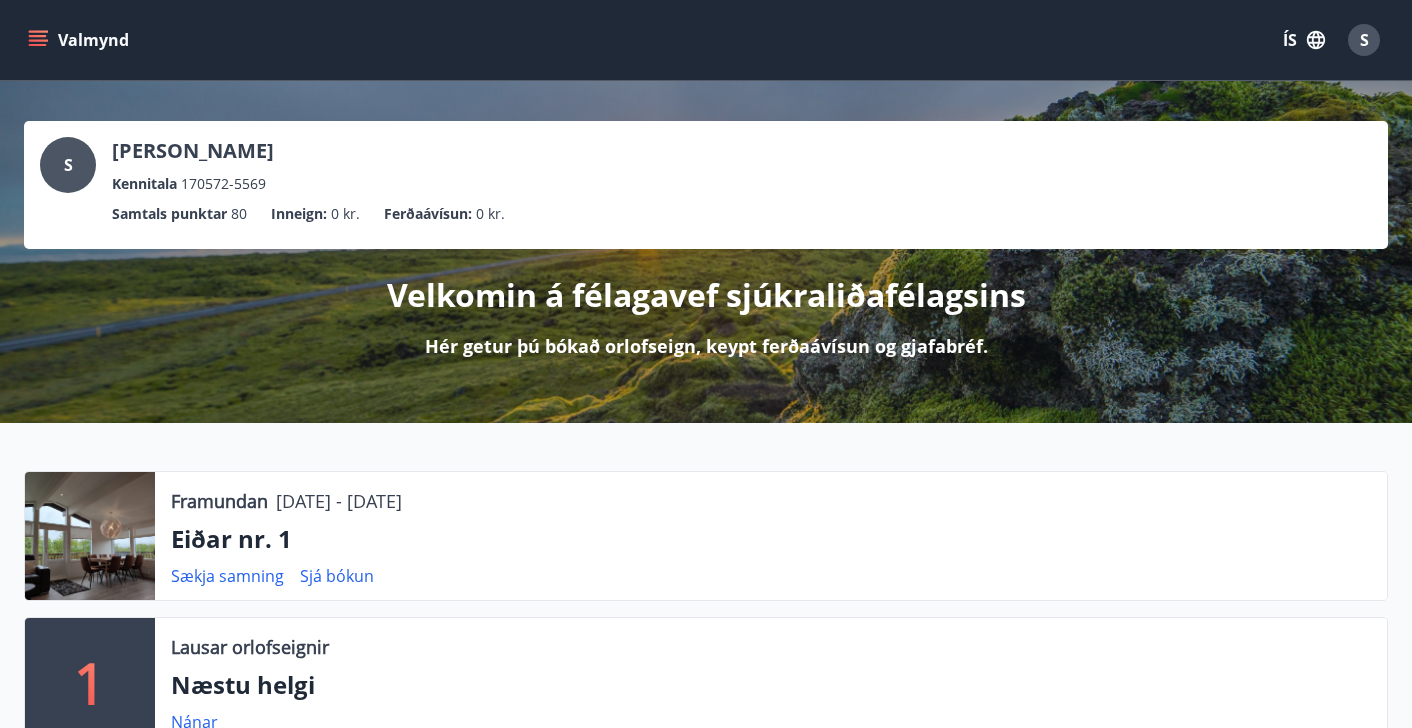 click at bounding box center (90, 536) 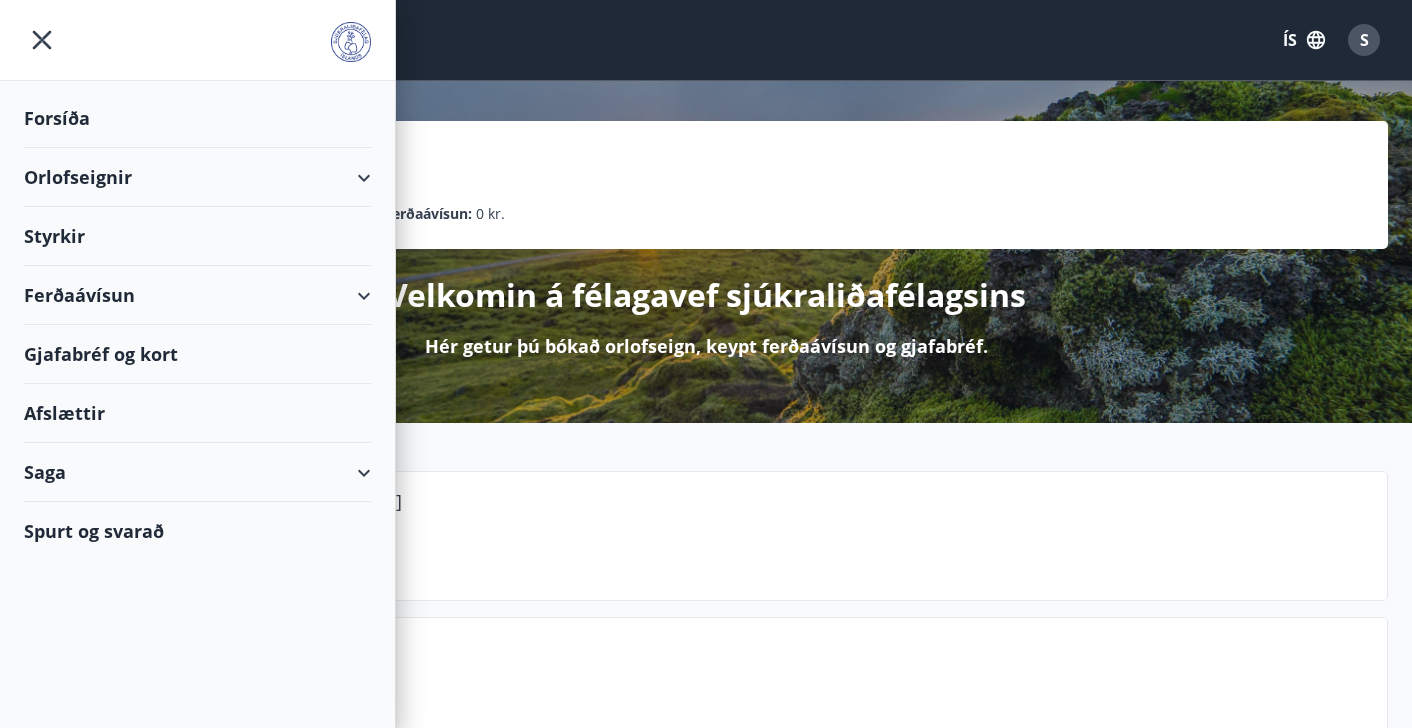 click on "Orlofseignir" at bounding box center [197, 177] 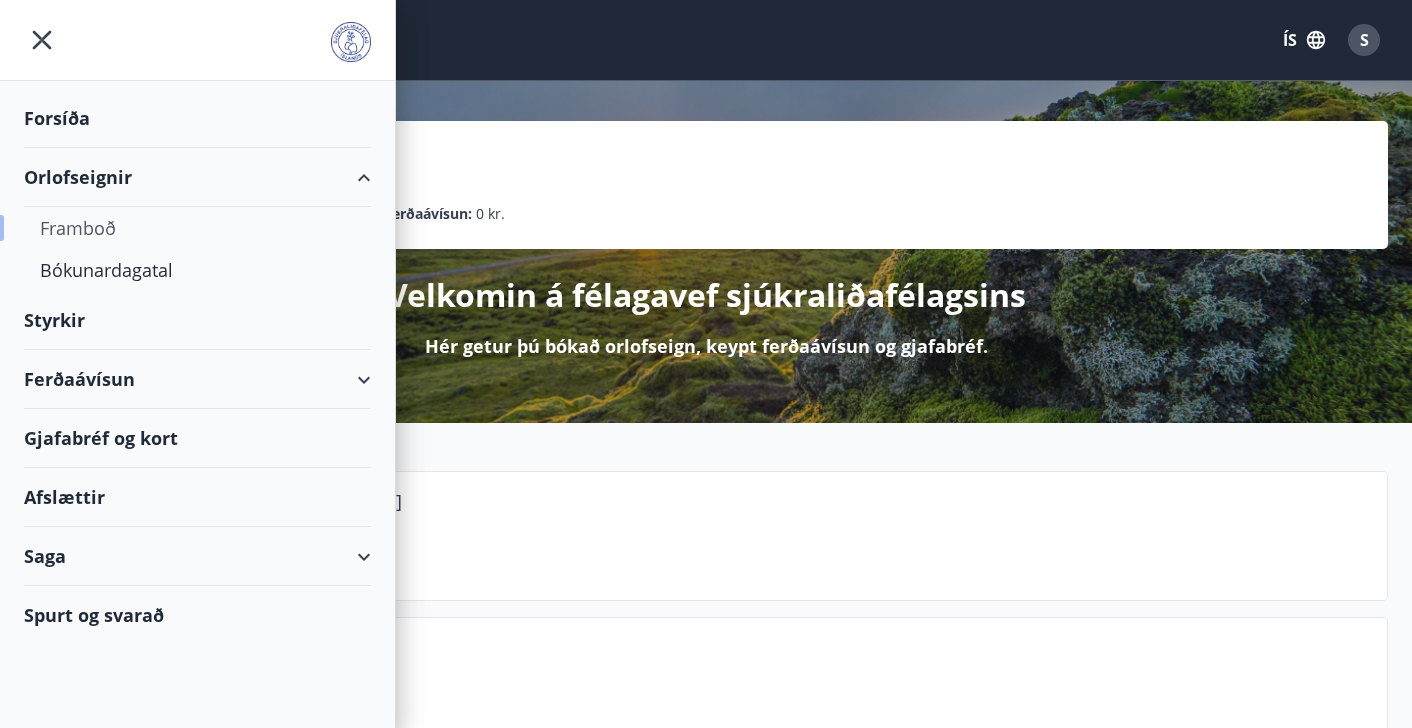 click on "Framboð" at bounding box center (197, 228) 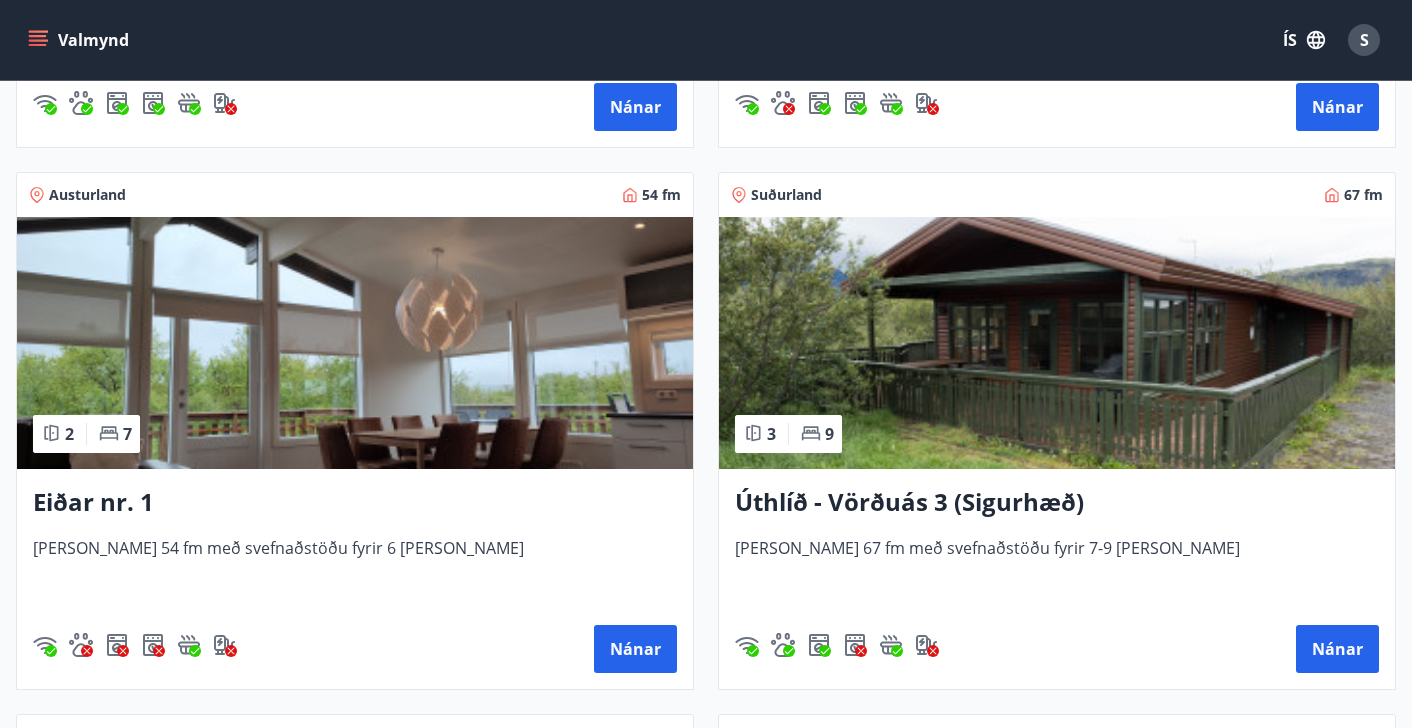 scroll, scrollTop: 4131, scrollLeft: 0, axis: vertical 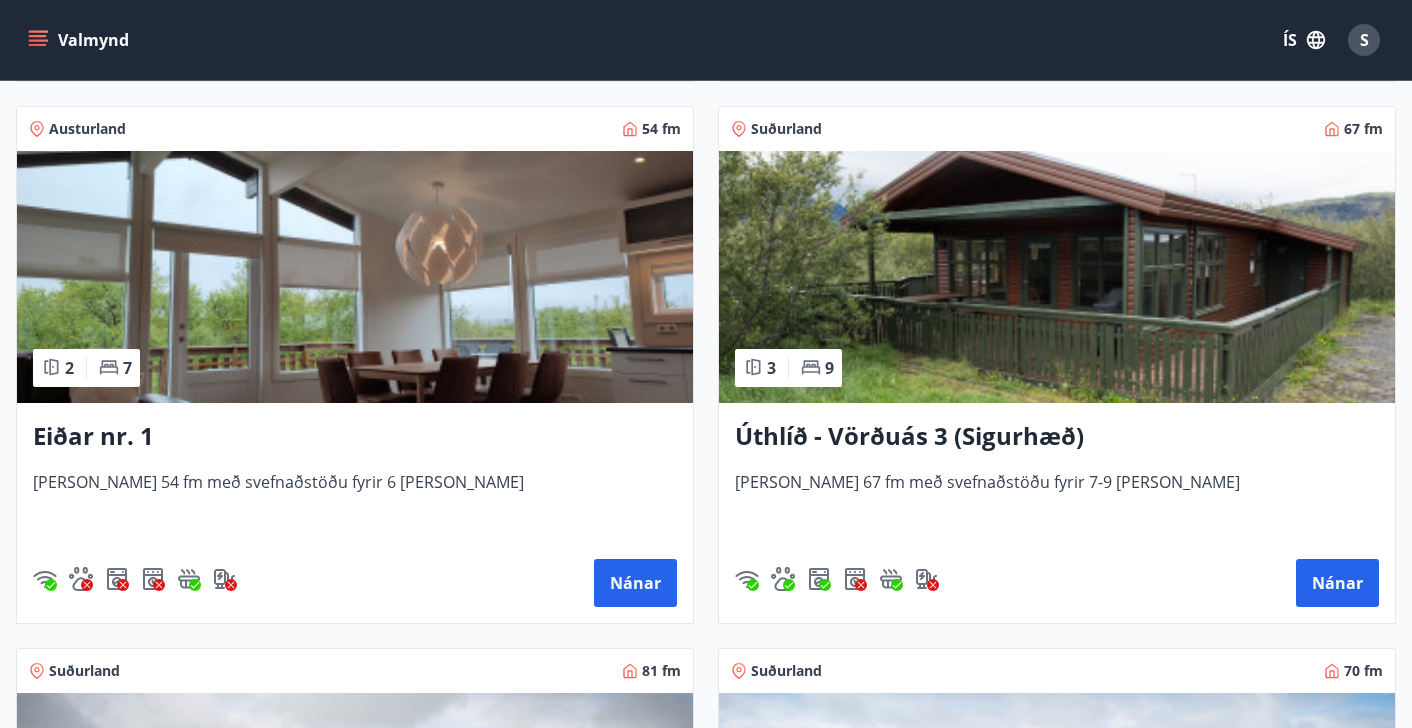 click at bounding box center (355, 277) 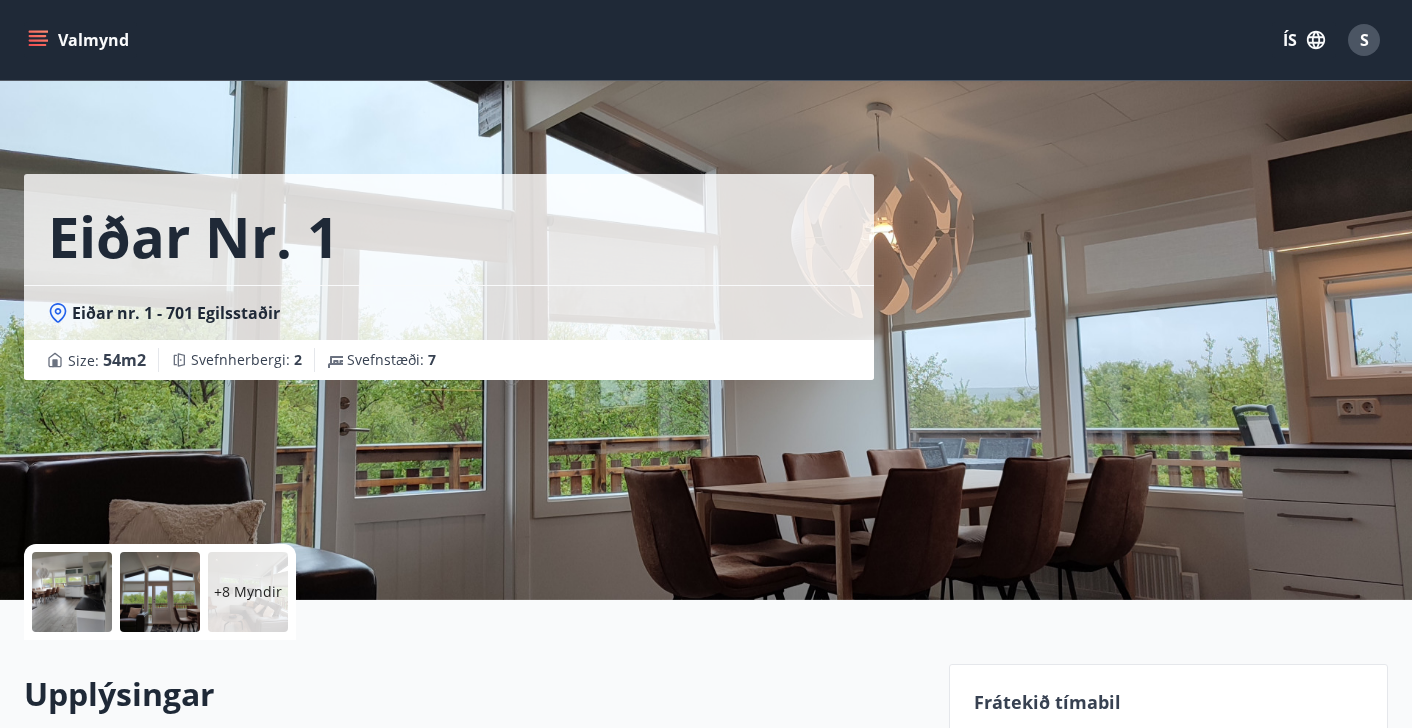 scroll, scrollTop: 0, scrollLeft: 0, axis: both 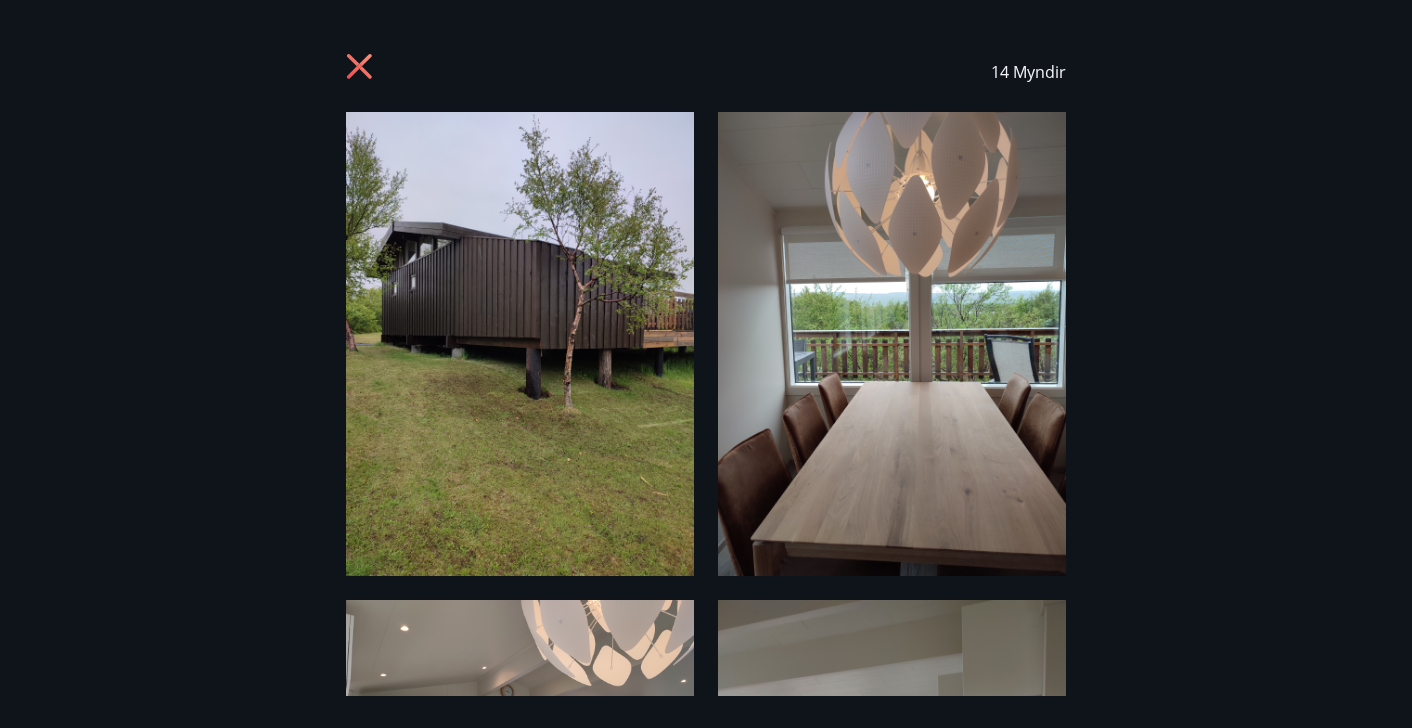 click at bounding box center (892, 344) 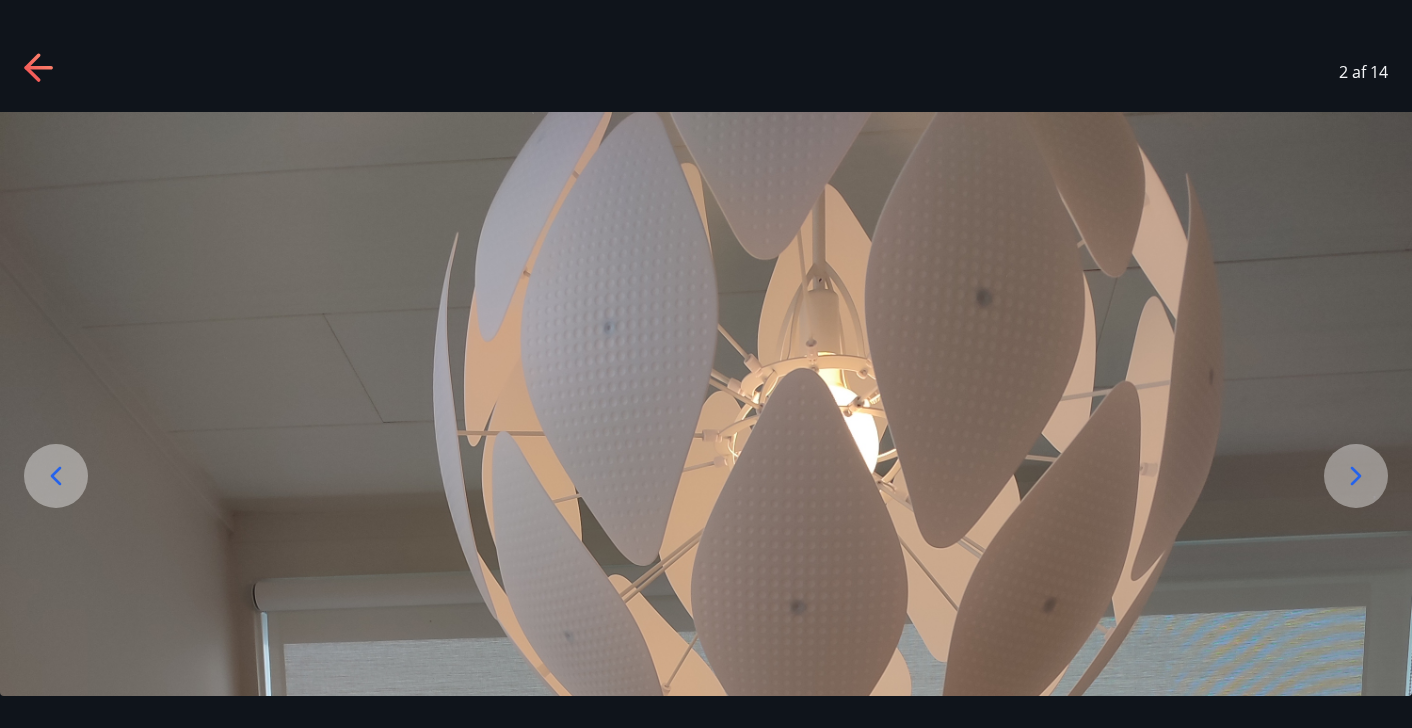 click 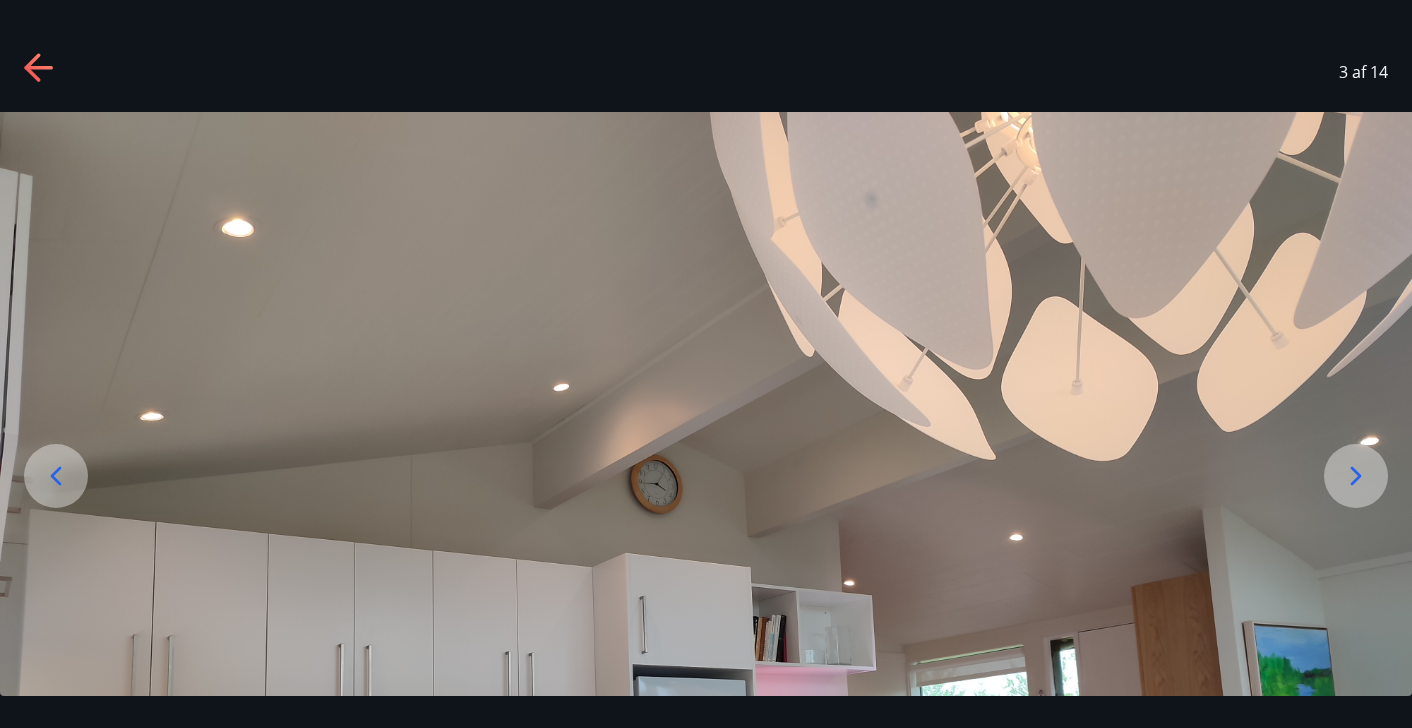 click 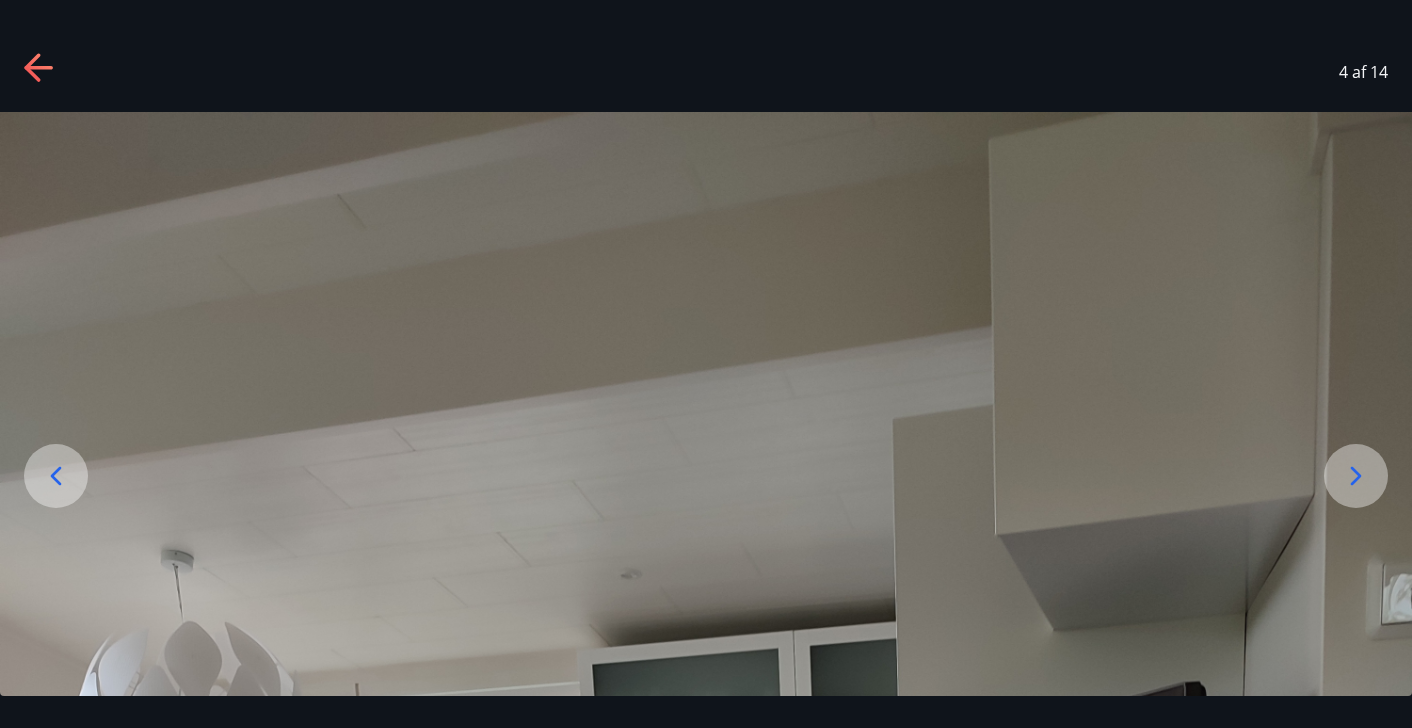 click 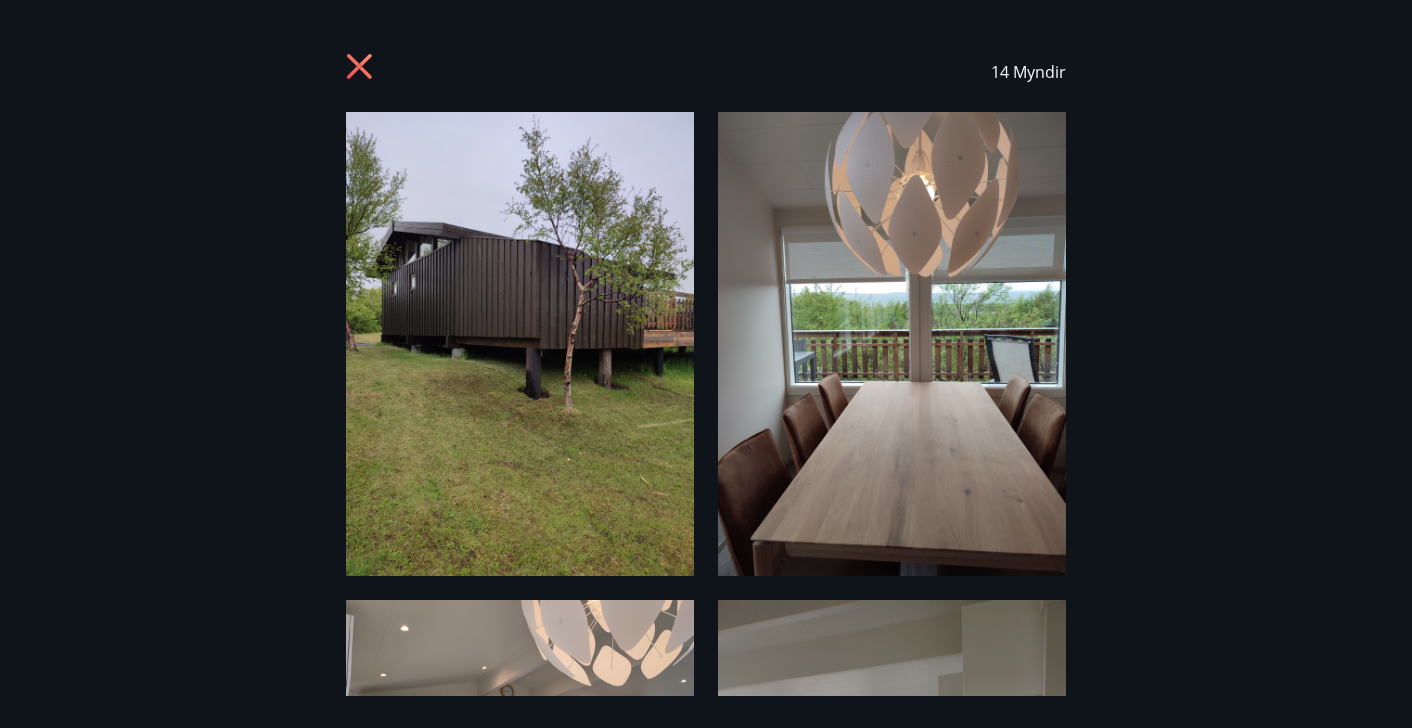 click on "14   Myndir" at bounding box center [706, 364] 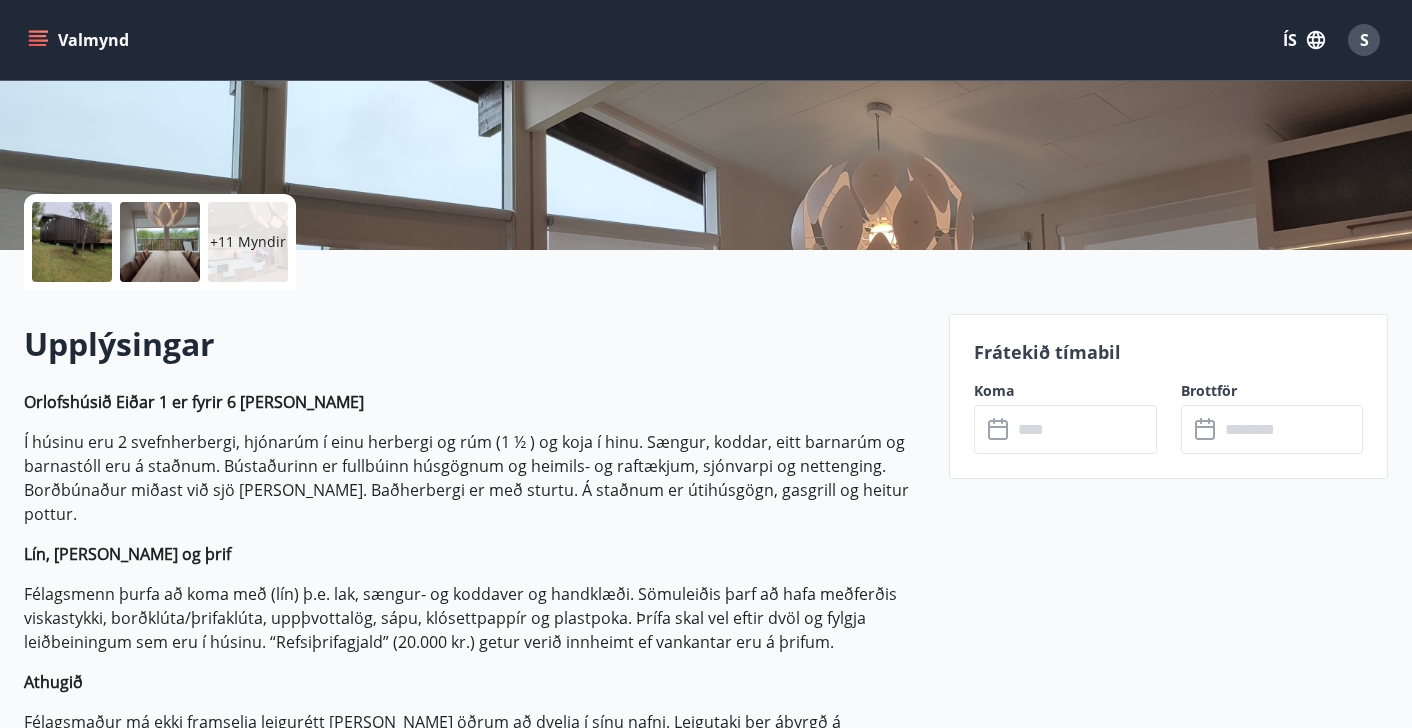 scroll, scrollTop: 344, scrollLeft: 0, axis: vertical 